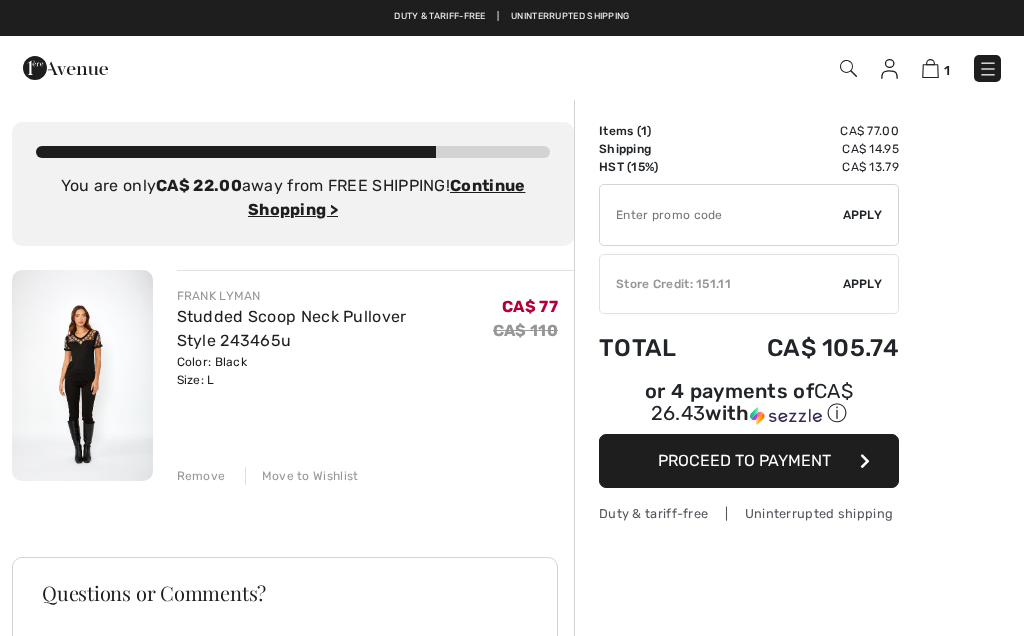 scroll, scrollTop: 0, scrollLeft: 0, axis: both 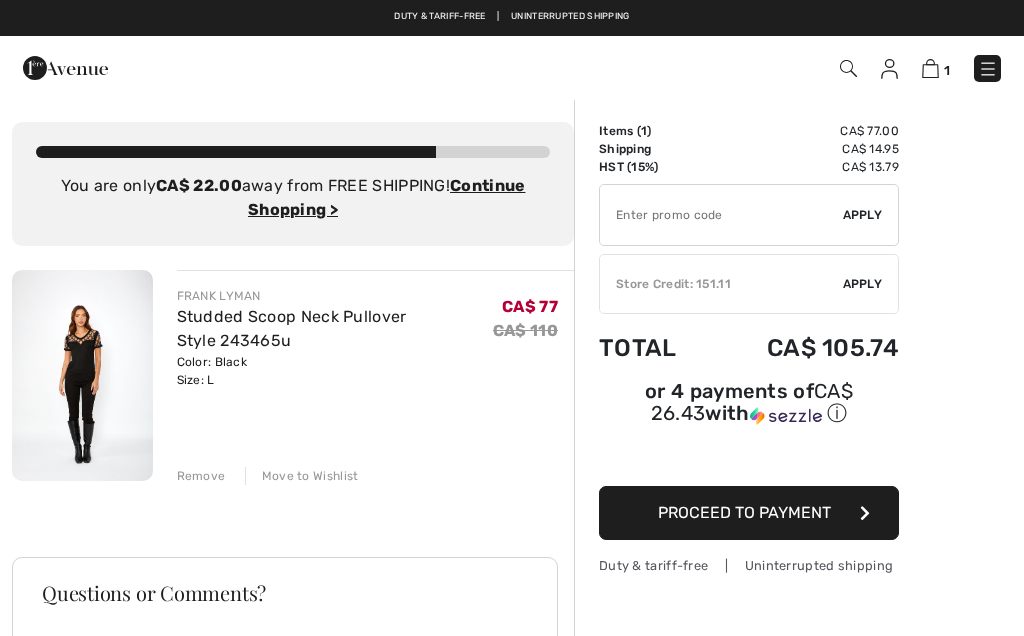 click at bounding box center (988, 69) 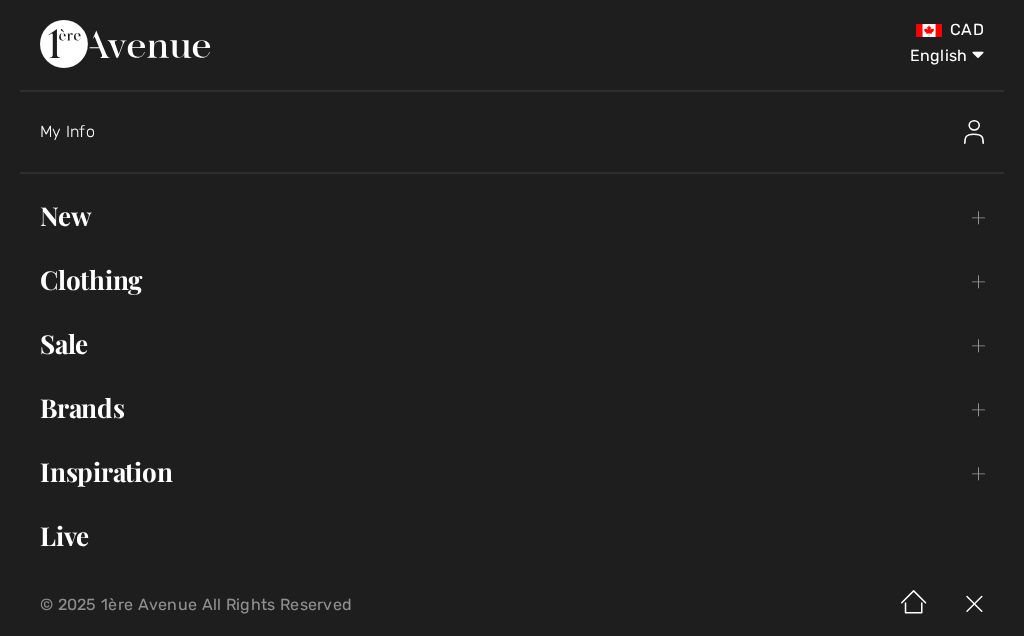 click on "Sale Toggle submenu" at bounding box center [512, 344] 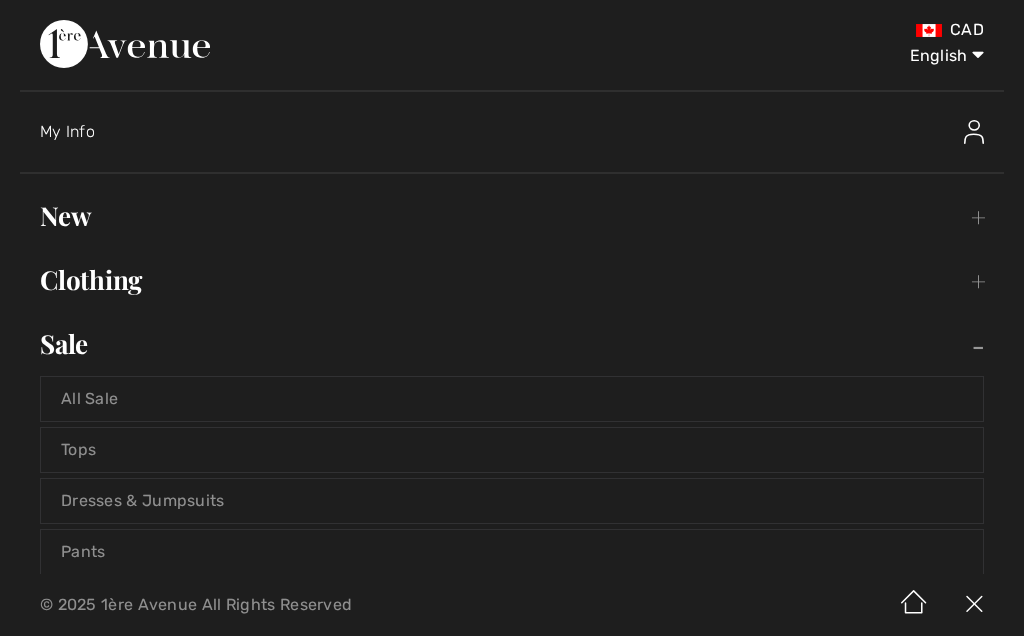 click on "Tops" at bounding box center (512, 450) 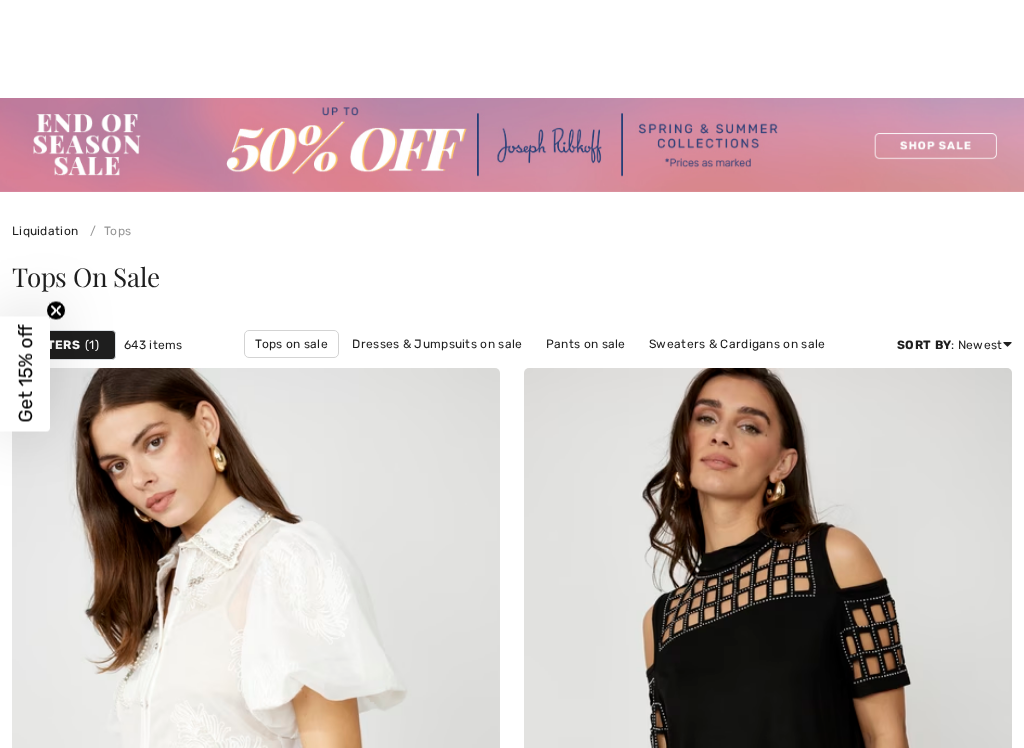 checkbox on "true" 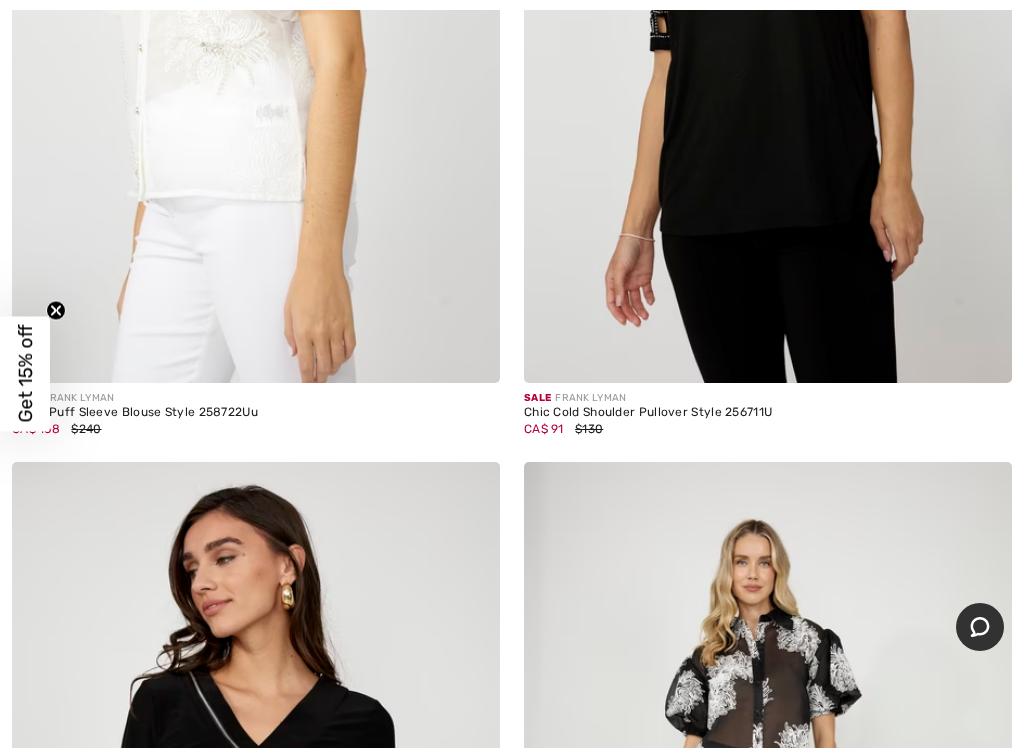 scroll, scrollTop: 0, scrollLeft: 0, axis: both 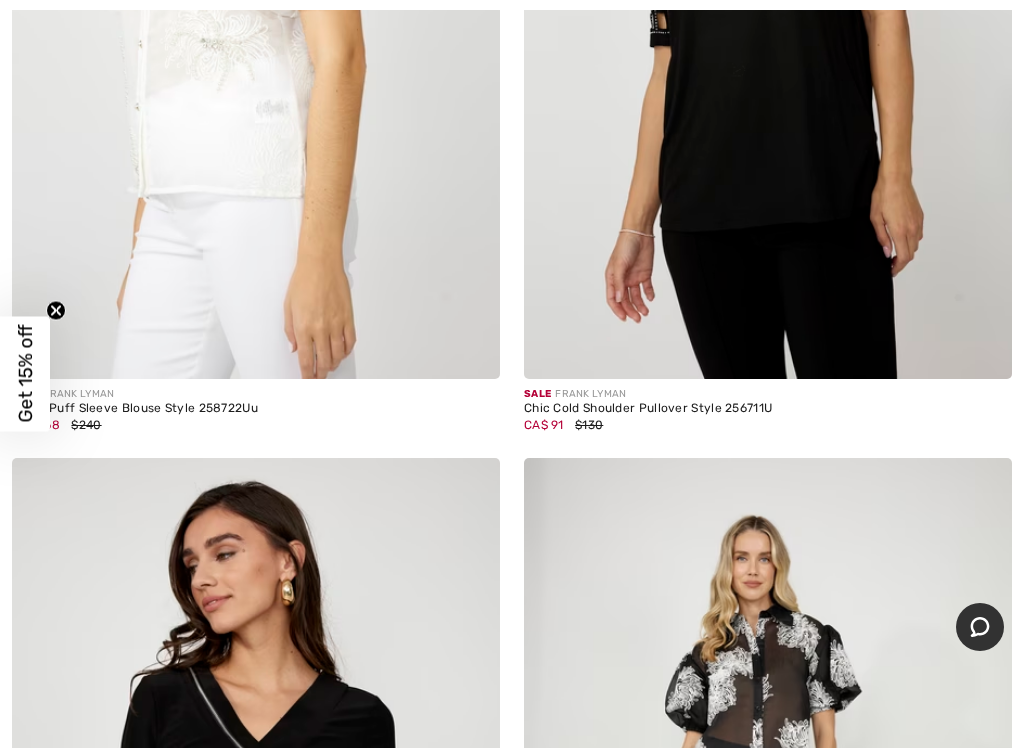 click on "CA$ 91" at bounding box center [544, 425] 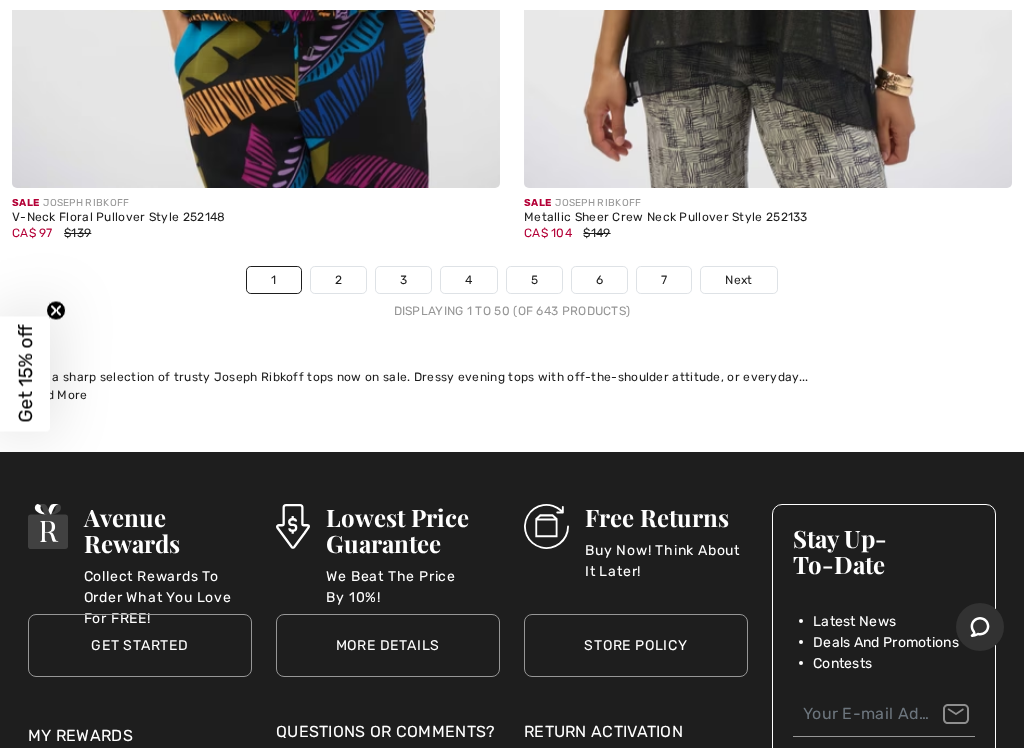 scroll, scrollTop: 21551, scrollLeft: 0, axis: vertical 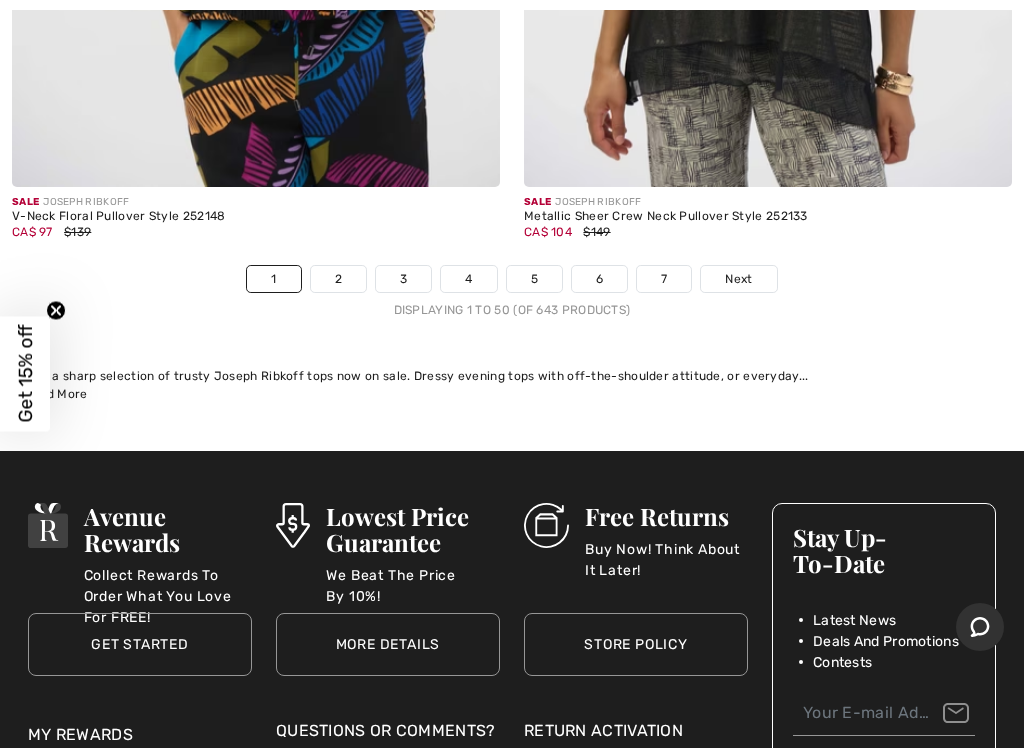 click on "2" at bounding box center (338, 279) 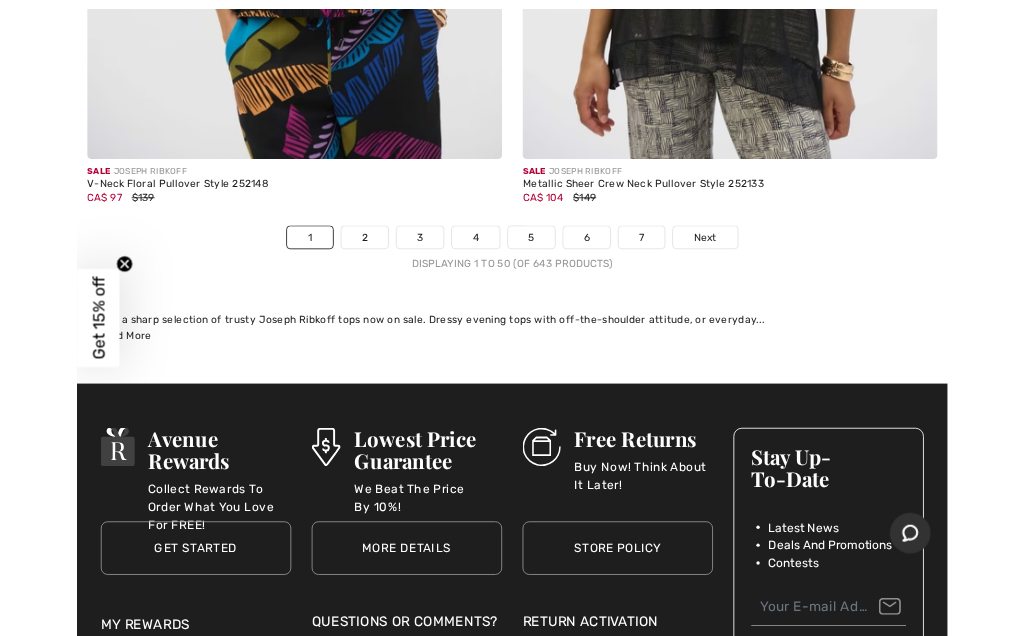 scroll, scrollTop: 21607, scrollLeft: 0, axis: vertical 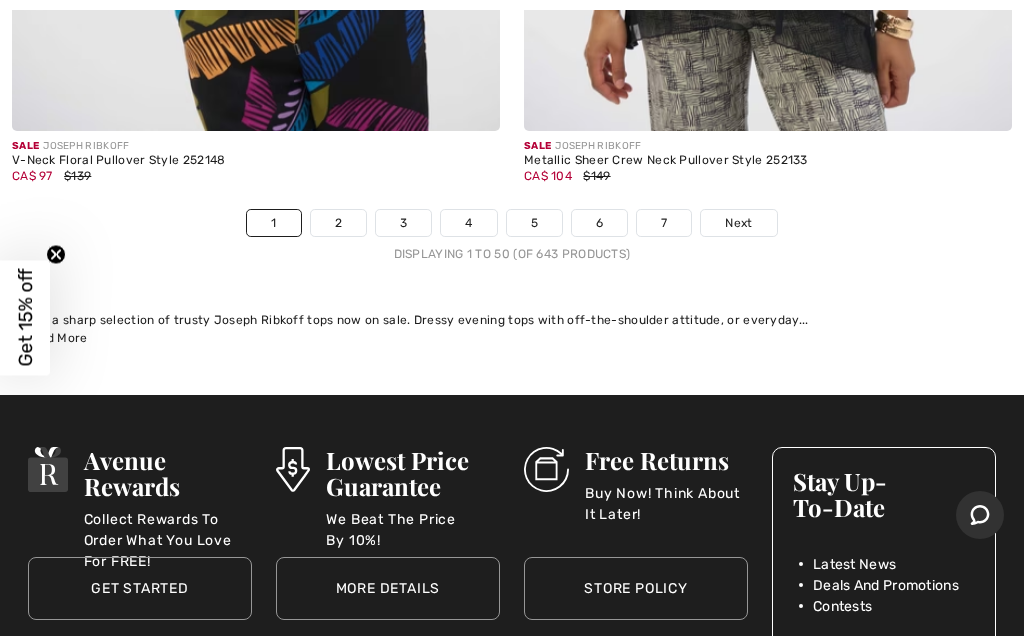 click on "2" at bounding box center (338, 223) 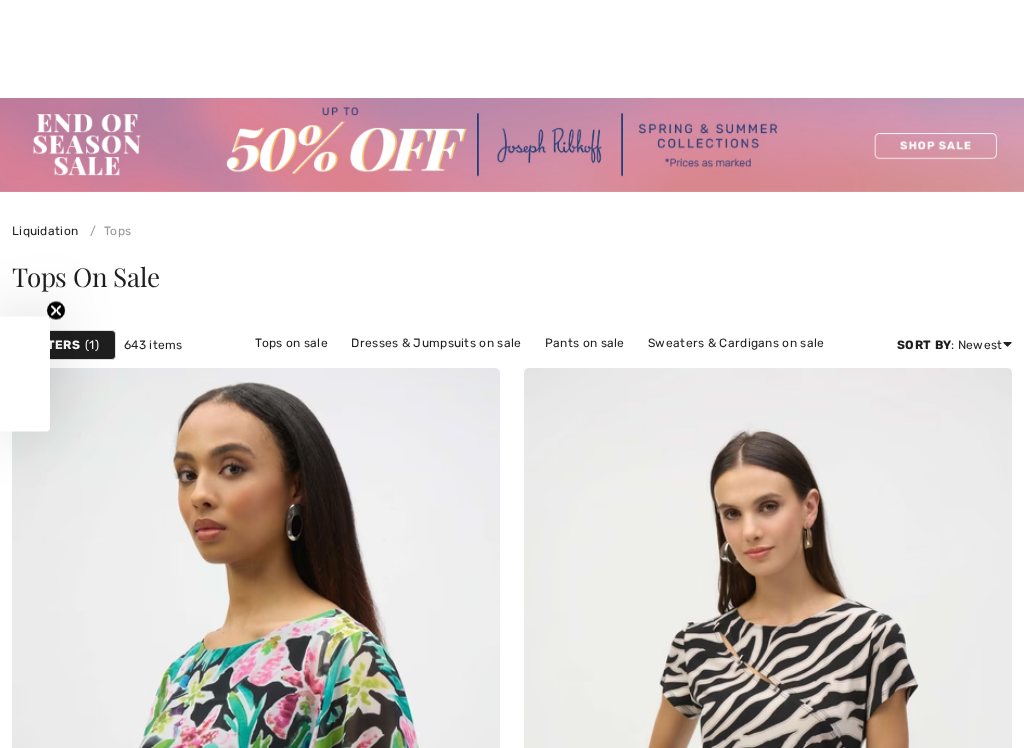 checkbox on "true" 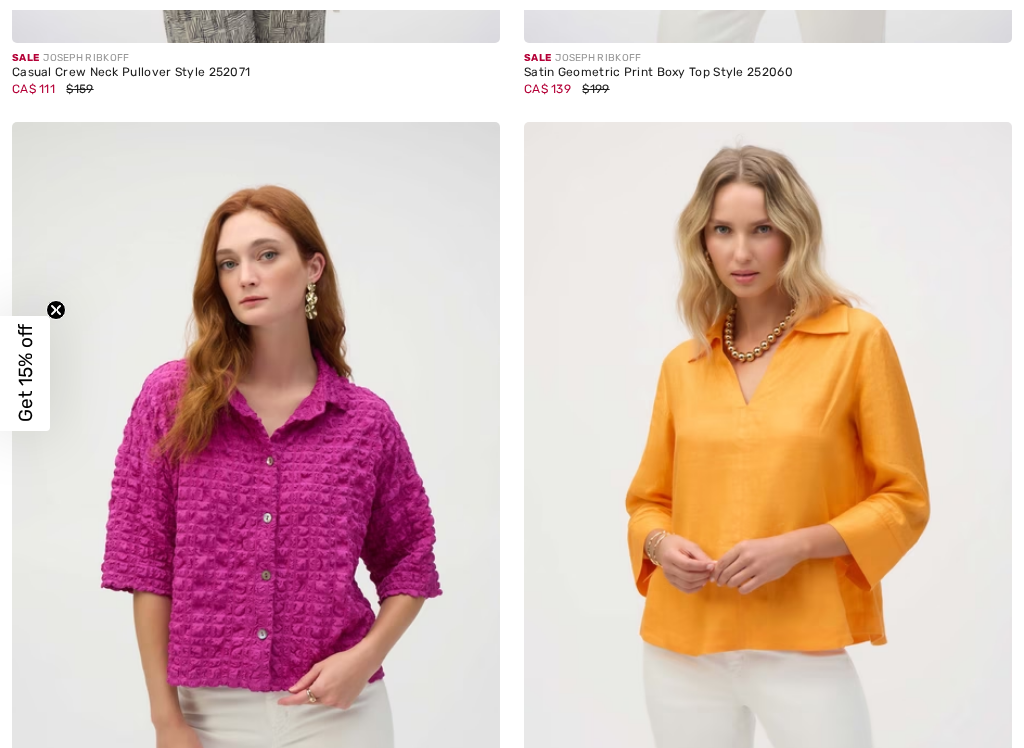 scroll, scrollTop: 2684, scrollLeft: 0, axis: vertical 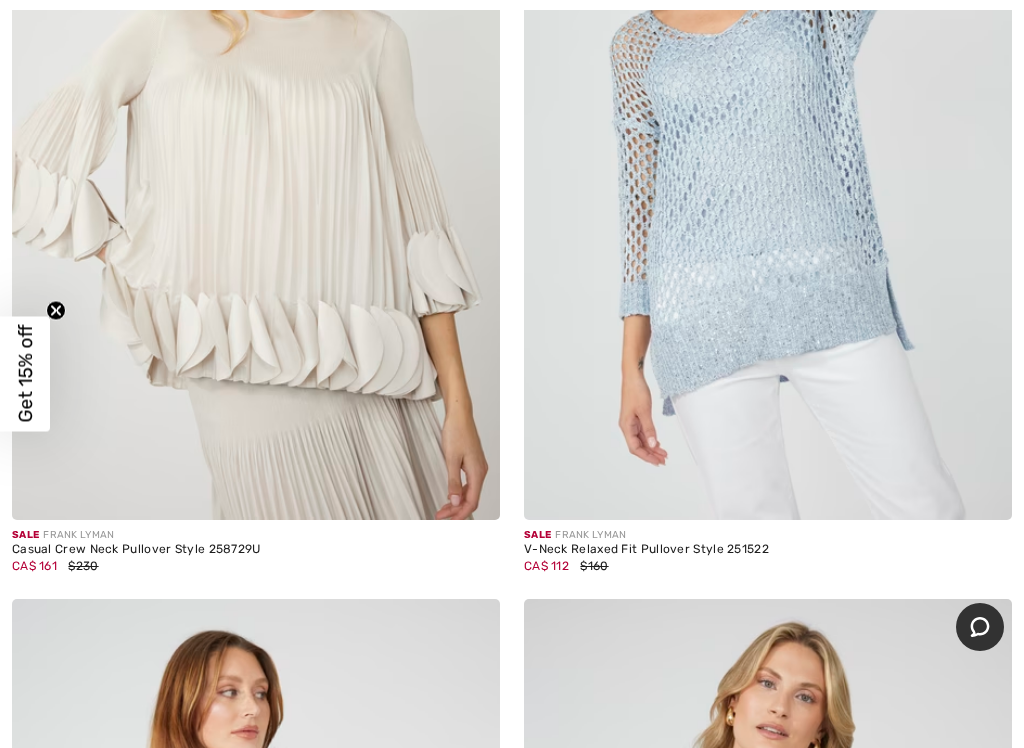click on "CA$ 161" at bounding box center [34, 566] 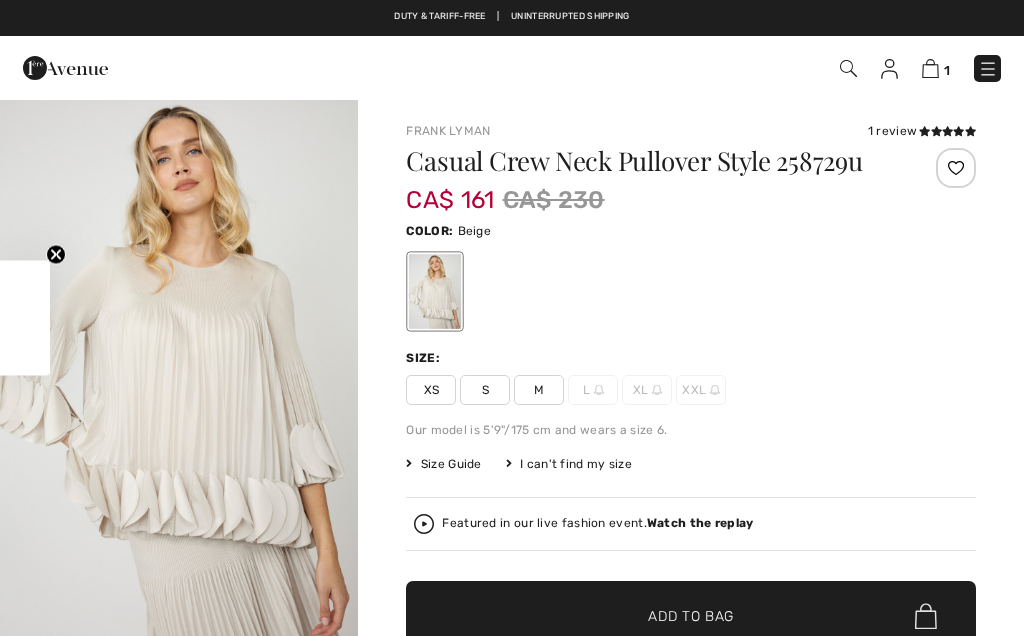 scroll, scrollTop: 0, scrollLeft: 0, axis: both 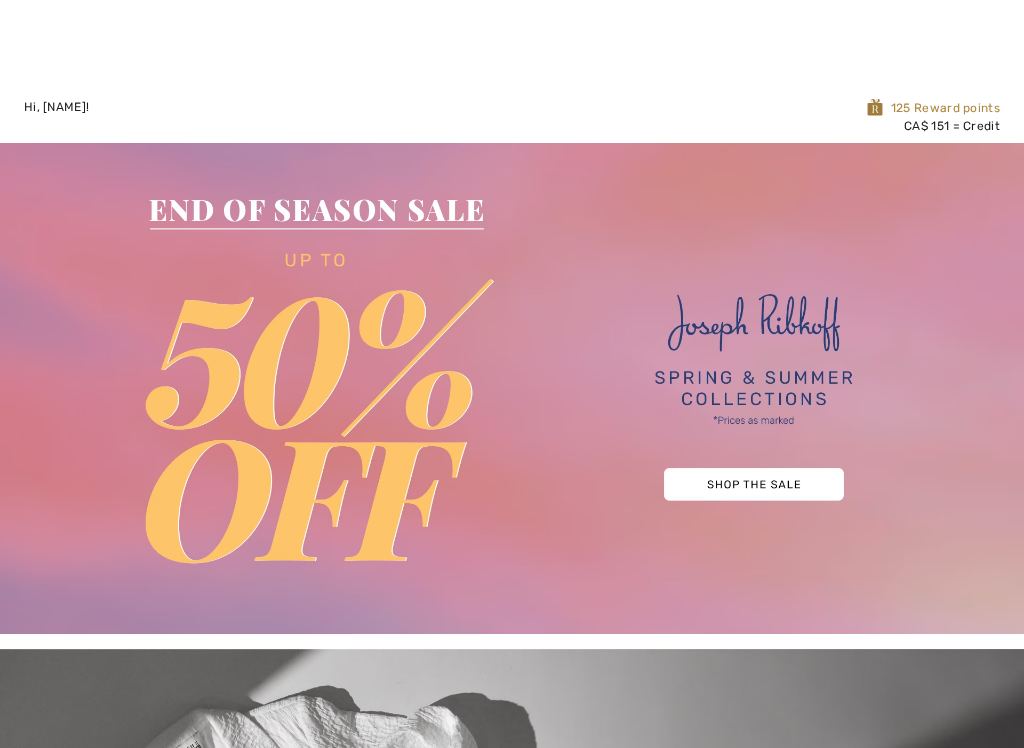 checkbox on "true" 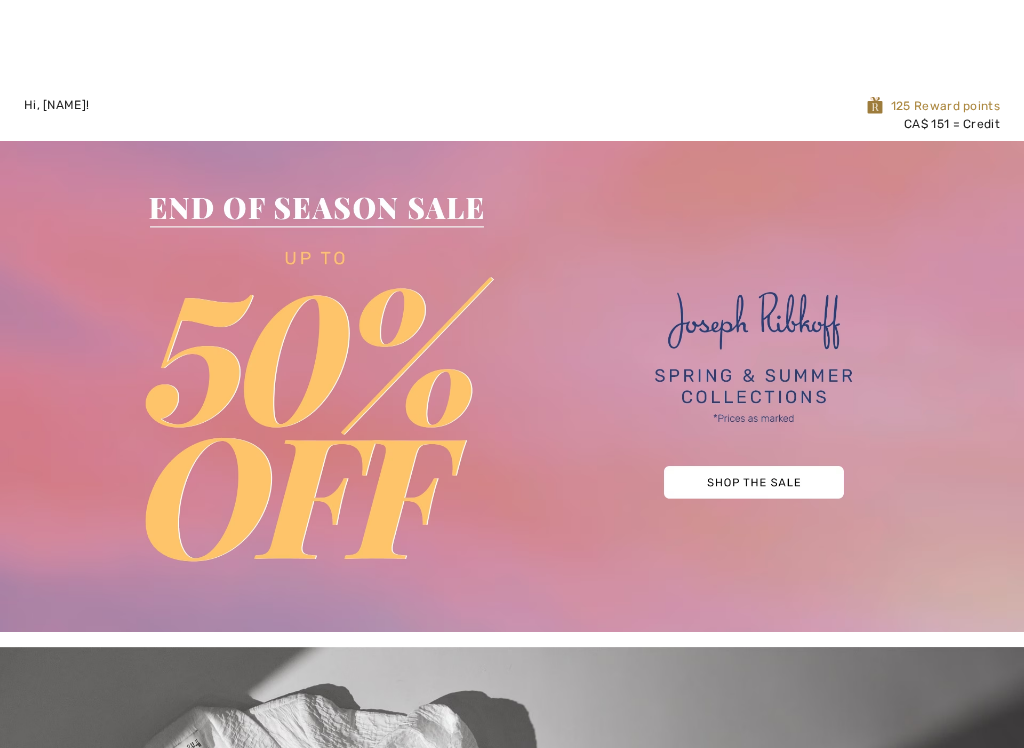 scroll, scrollTop: 9, scrollLeft: 0, axis: vertical 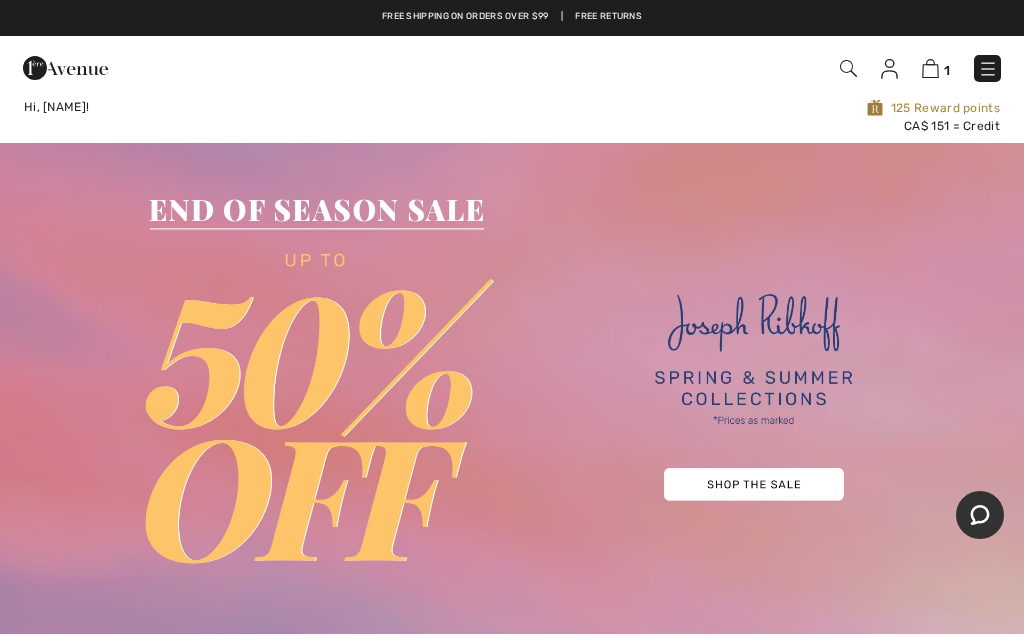 click at bounding box center [988, 69] 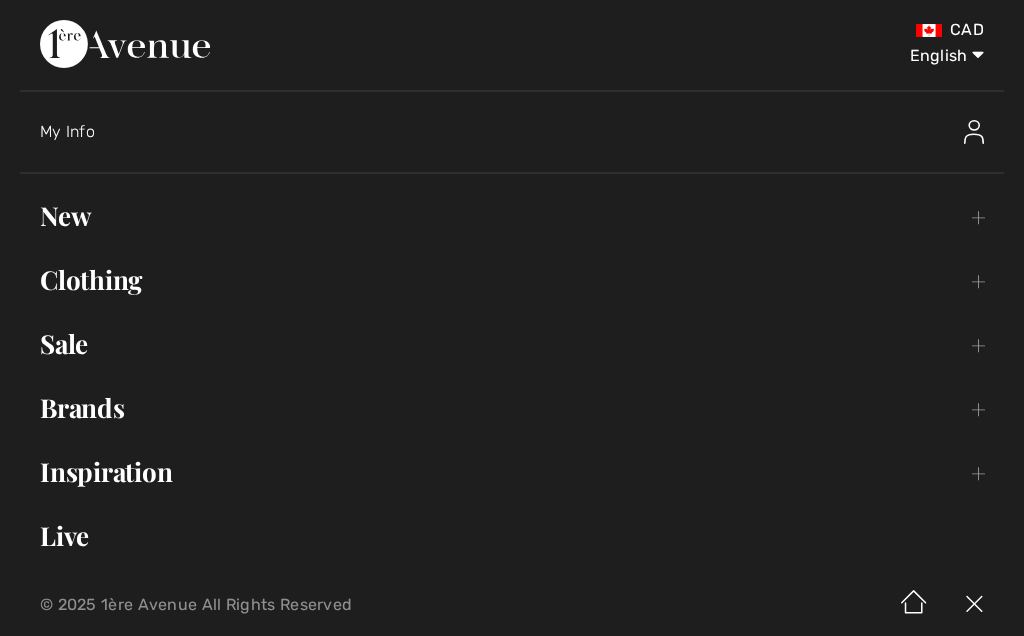 click on "Sale Toggle submenu" at bounding box center (512, 344) 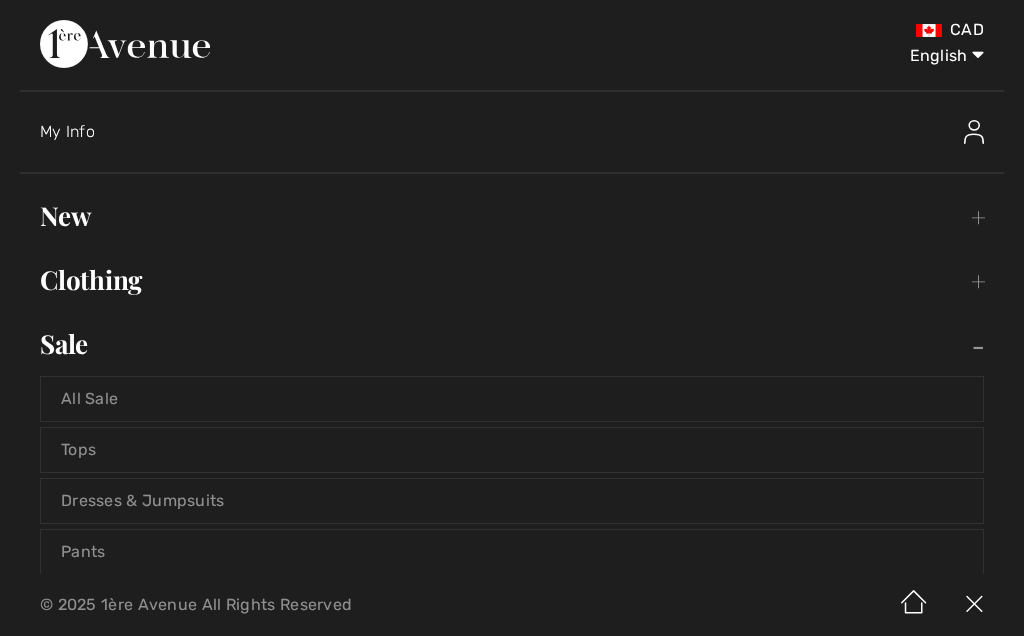 click on "Tops" at bounding box center [512, 450] 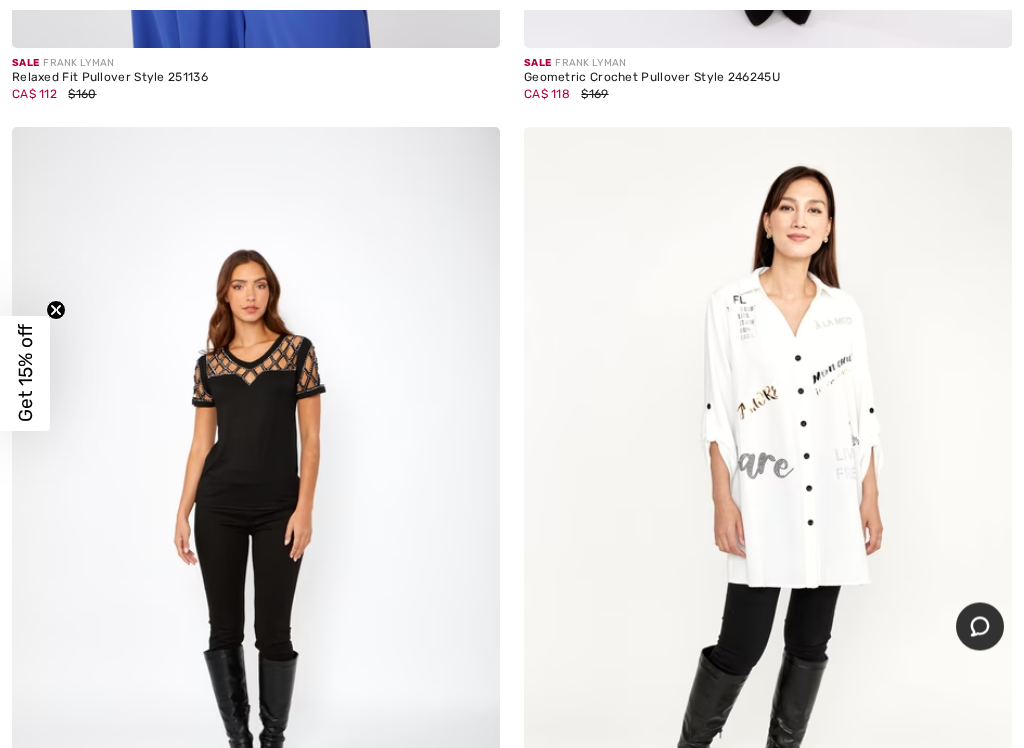 scroll, scrollTop: 4348, scrollLeft: 0, axis: vertical 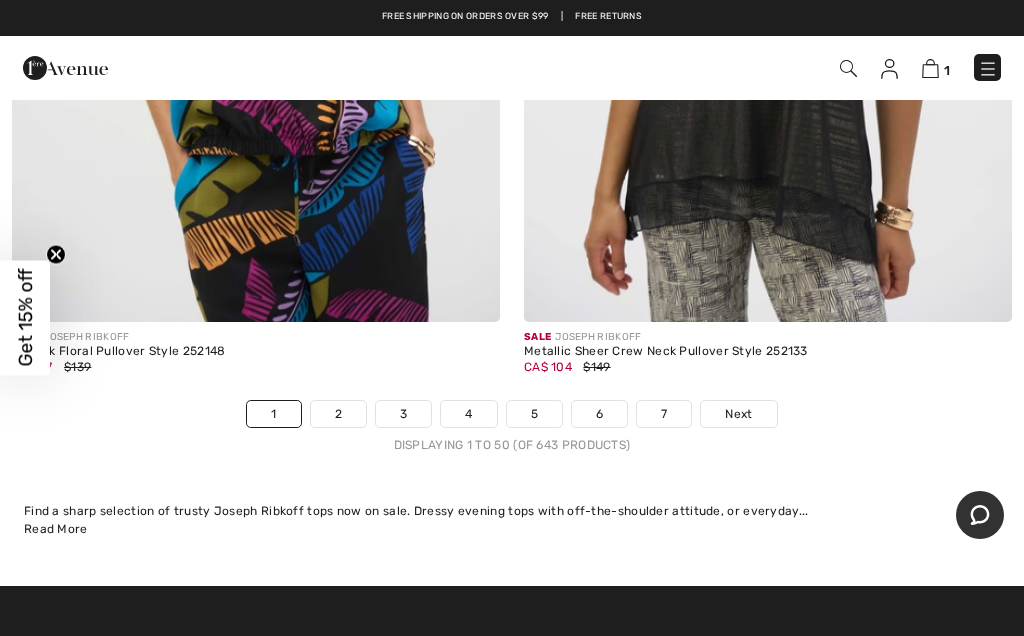 click on "2" at bounding box center [338, 414] 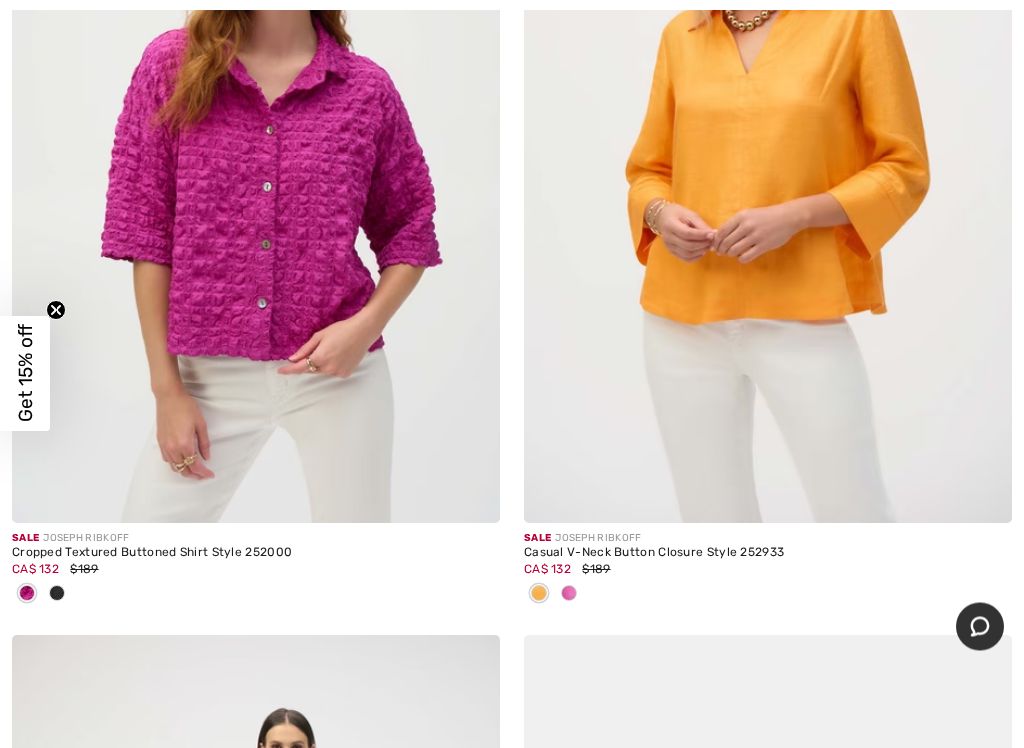 scroll, scrollTop: 0, scrollLeft: 0, axis: both 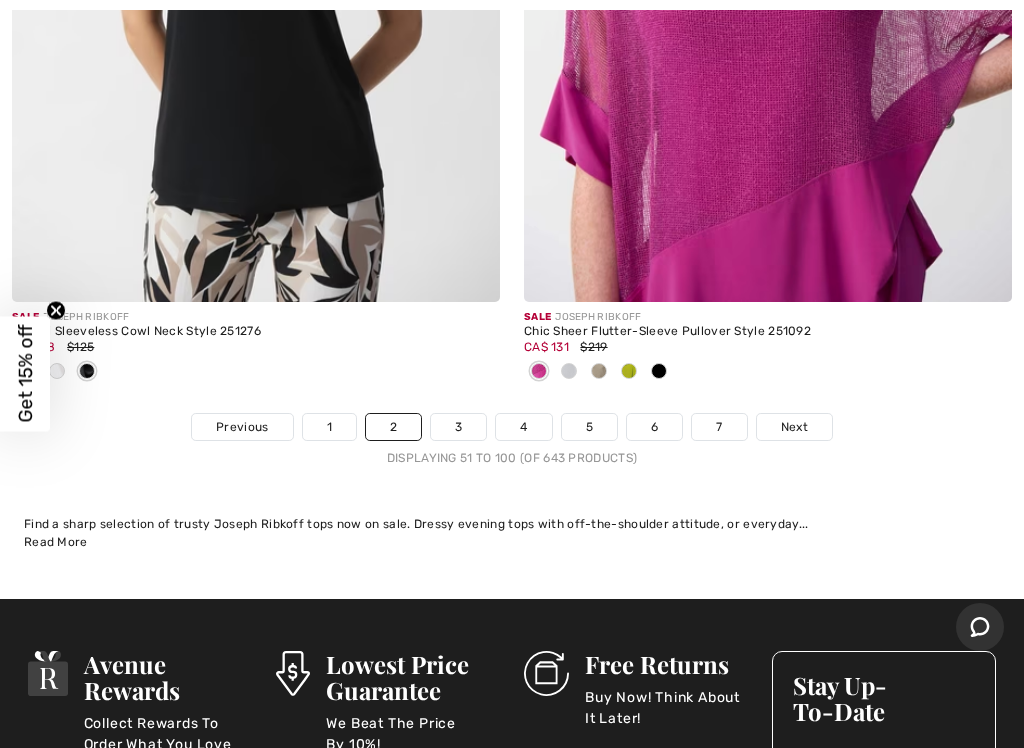 click on "3" at bounding box center (458, 427) 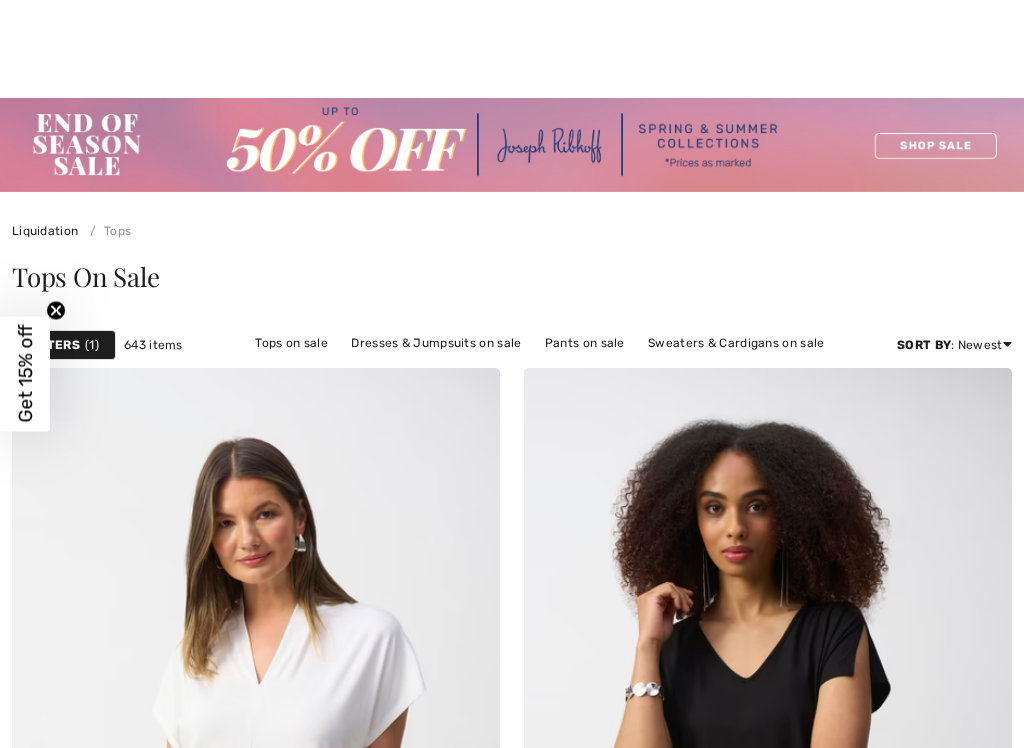 checkbox on "true" 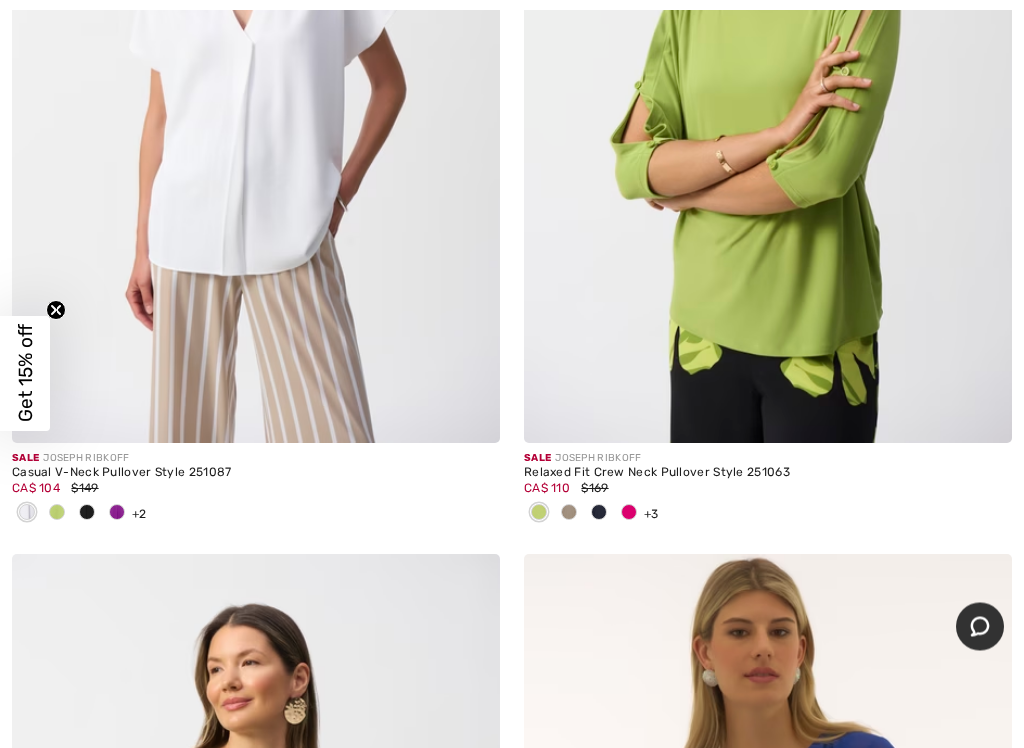 scroll, scrollTop: 1512, scrollLeft: 0, axis: vertical 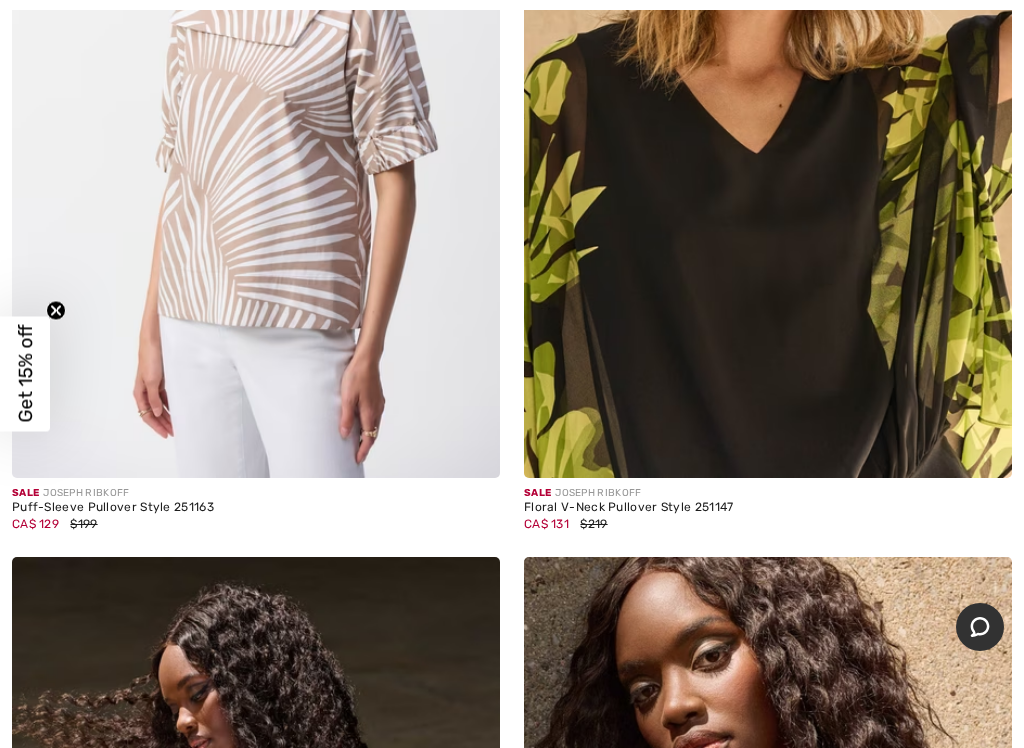 click on "CA$ 131
$219" at bounding box center [768, 524] 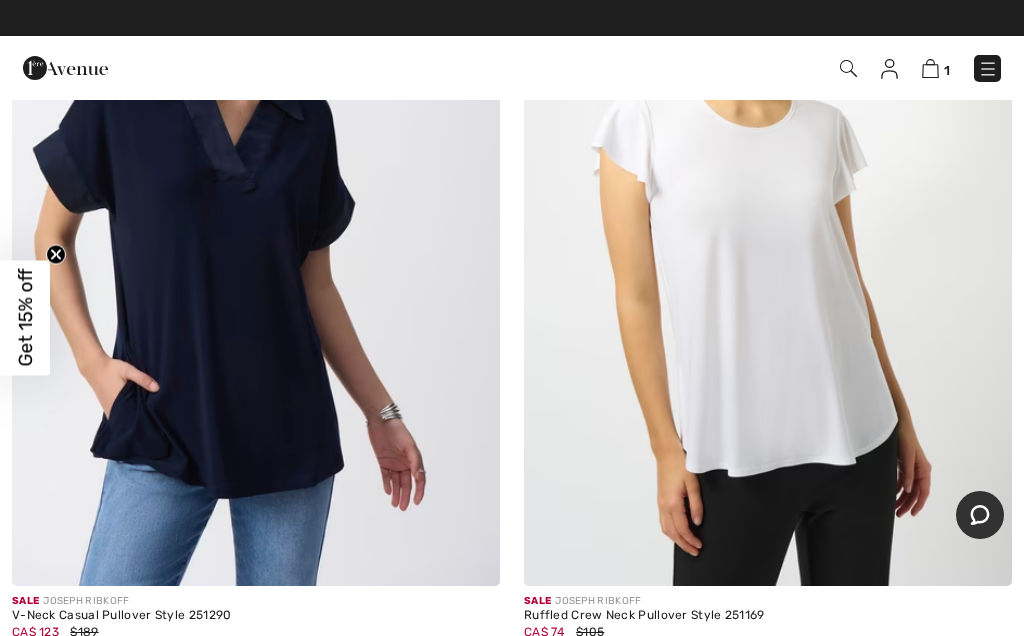 scroll, scrollTop: 14065, scrollLeft: 0, axis: vertical 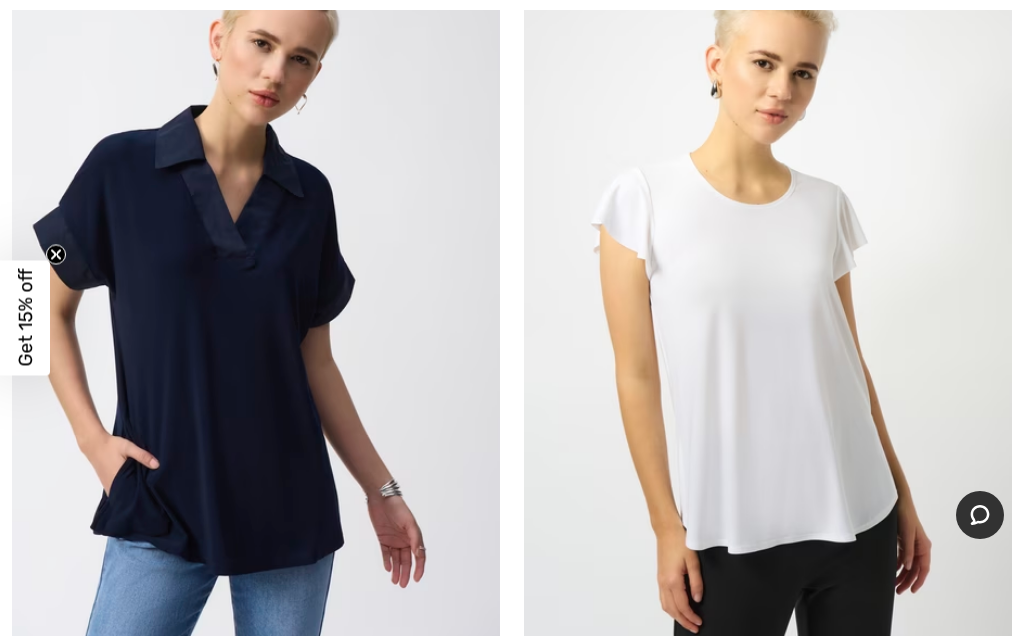 click at bounding box center [569, 734] 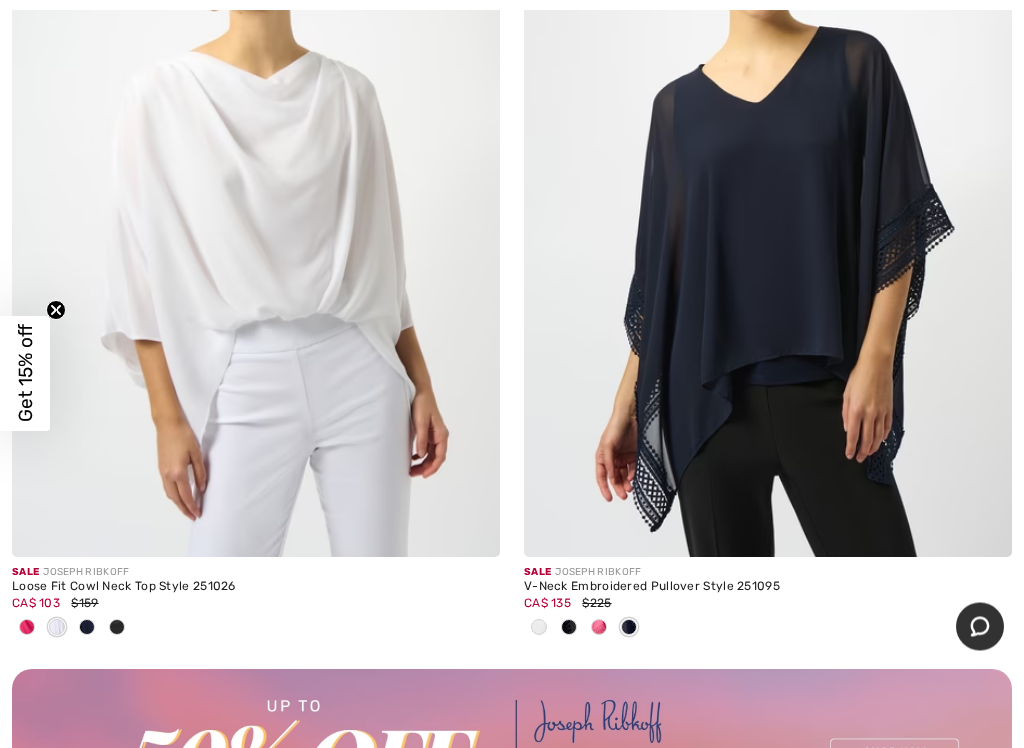 scroll, scrollTop: 20208, scrollLeft: 0, axis: vertical 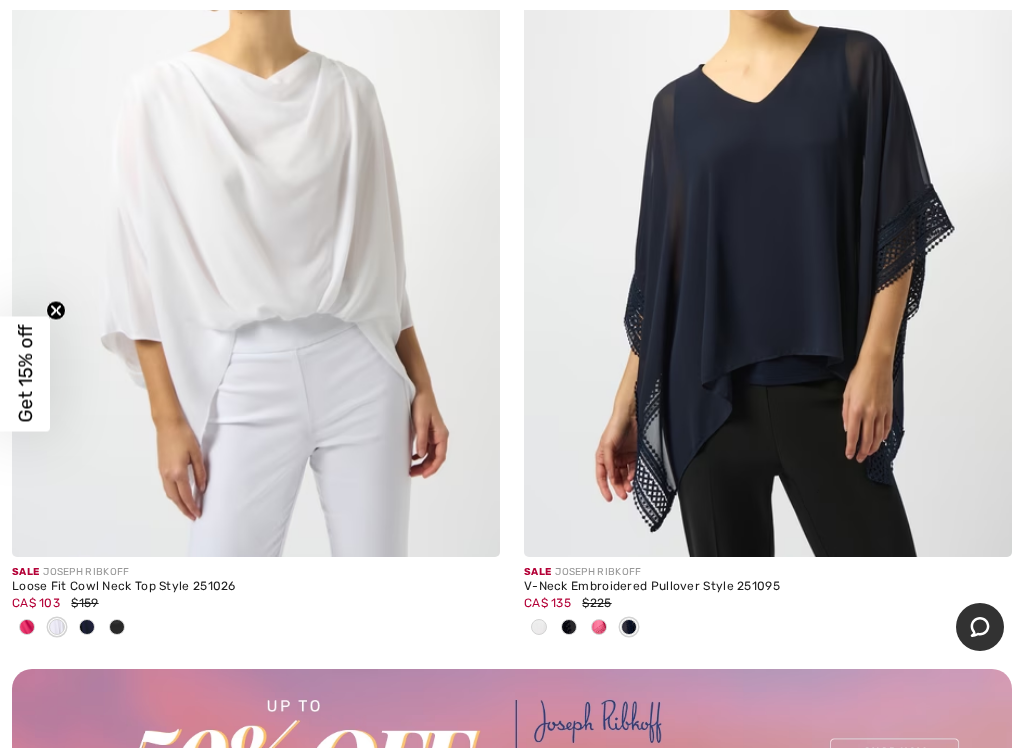 click at bounding box center (599, 628) 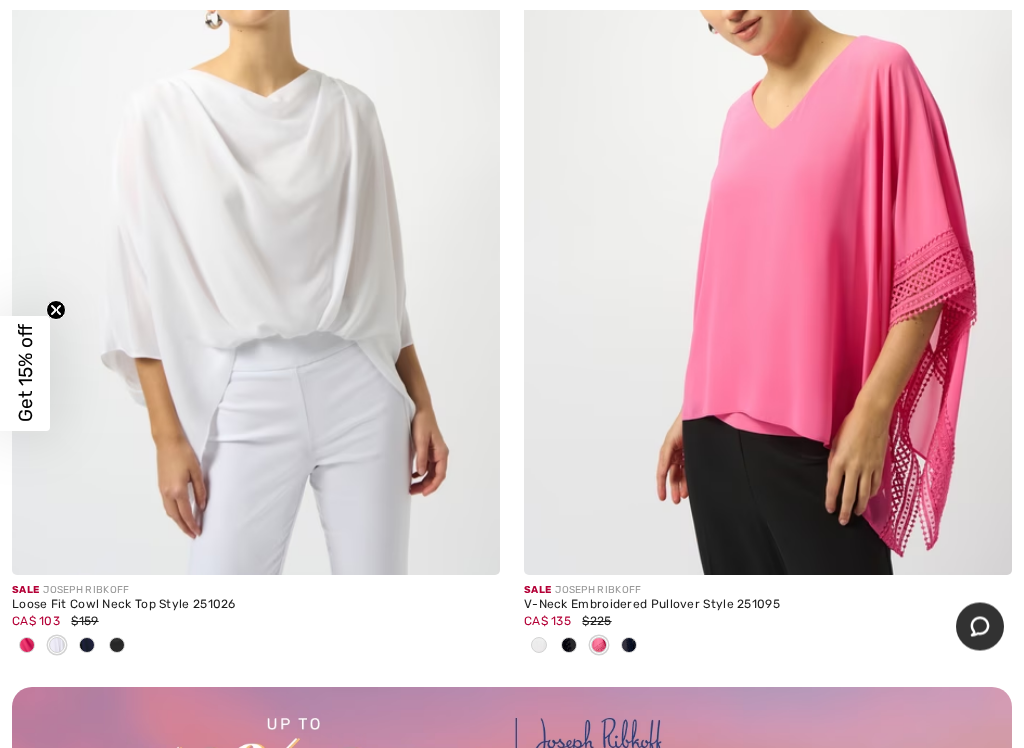 scroll, scrollTop: 20190, scrollLeft: 0, axis: vertical 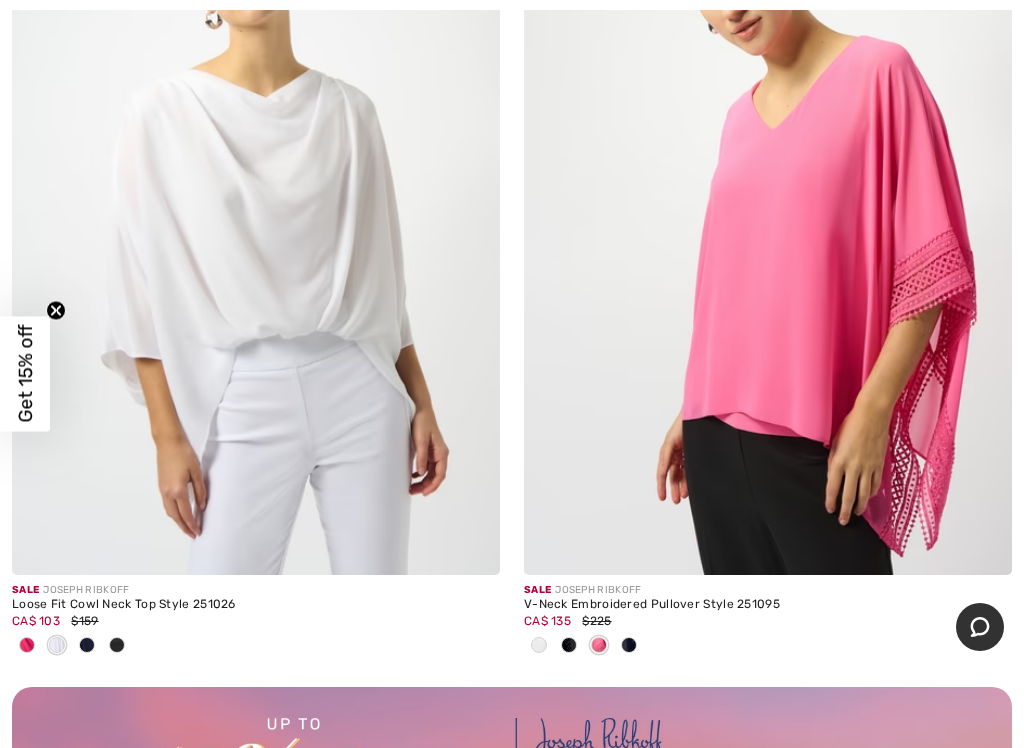 click on "V-Neck Embroidered Pullover Style 251095" at bounding box center [768, 605] 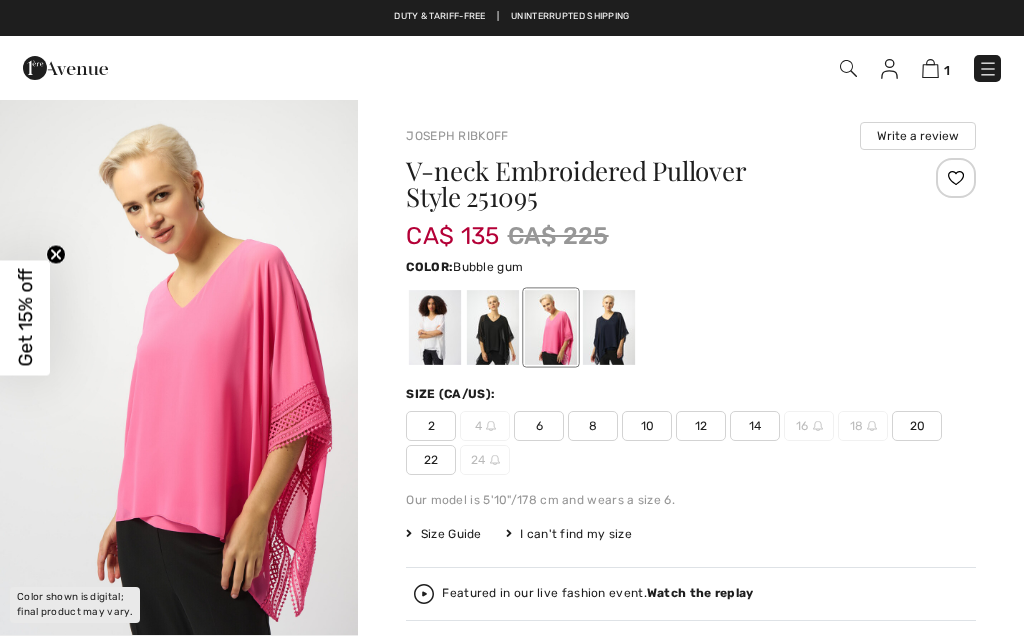 scroll, scrollTop: 0, scrollLeft: 0, axis: both 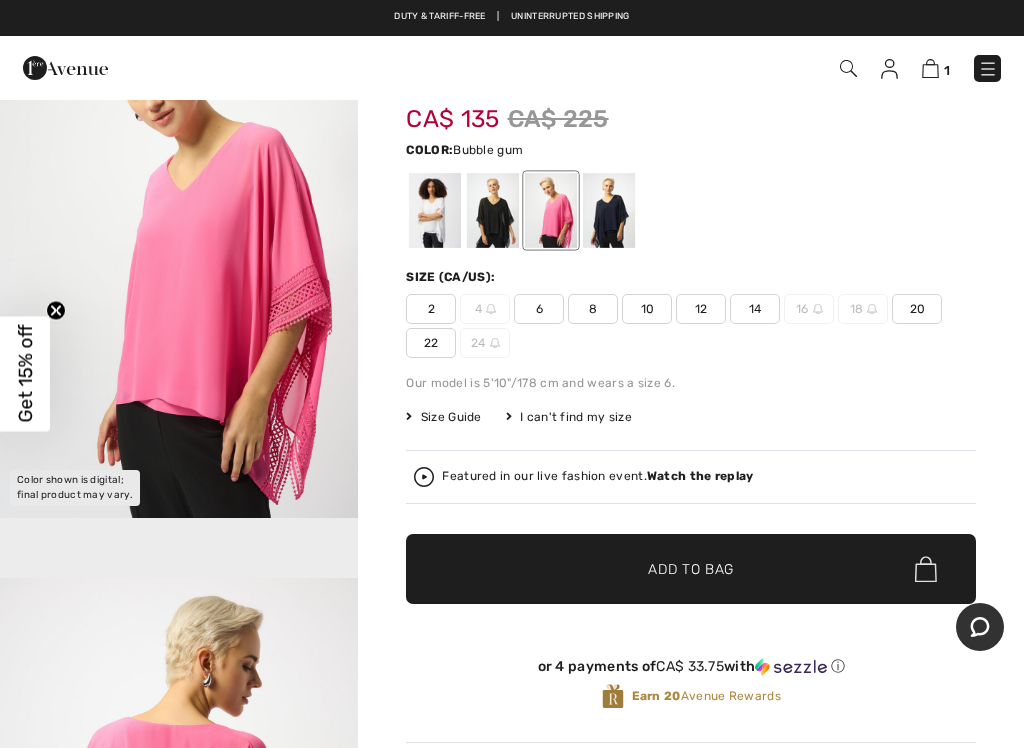 click on "12" at bounding box center (701, 309) 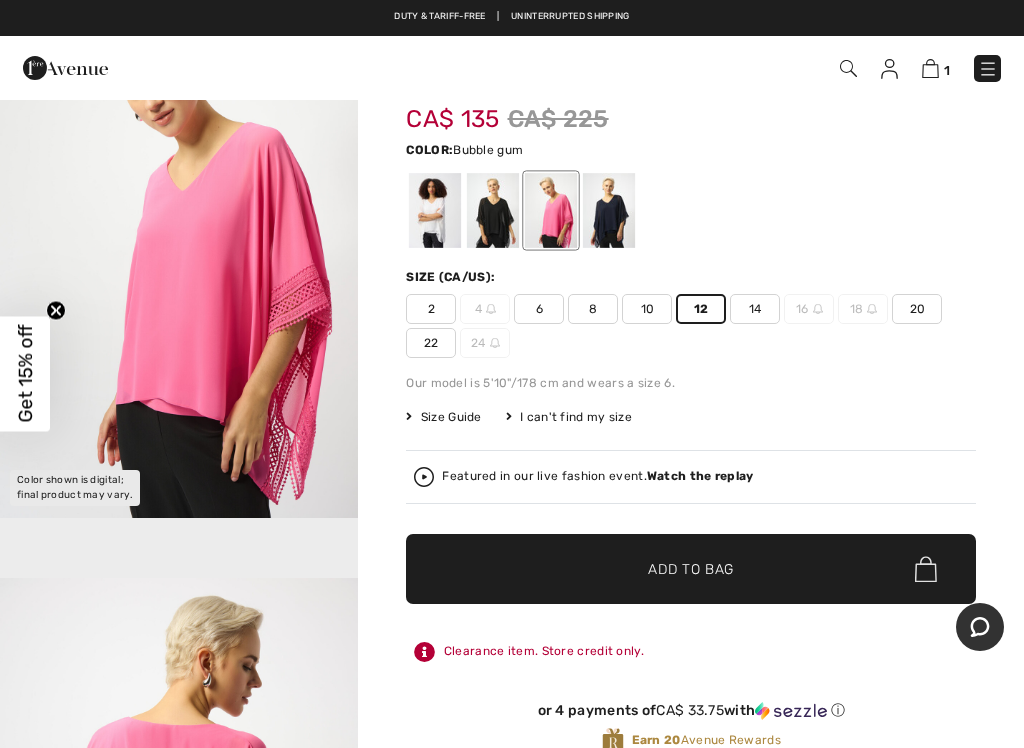 click on "Add to Bag" at bounding box center [691, 569] 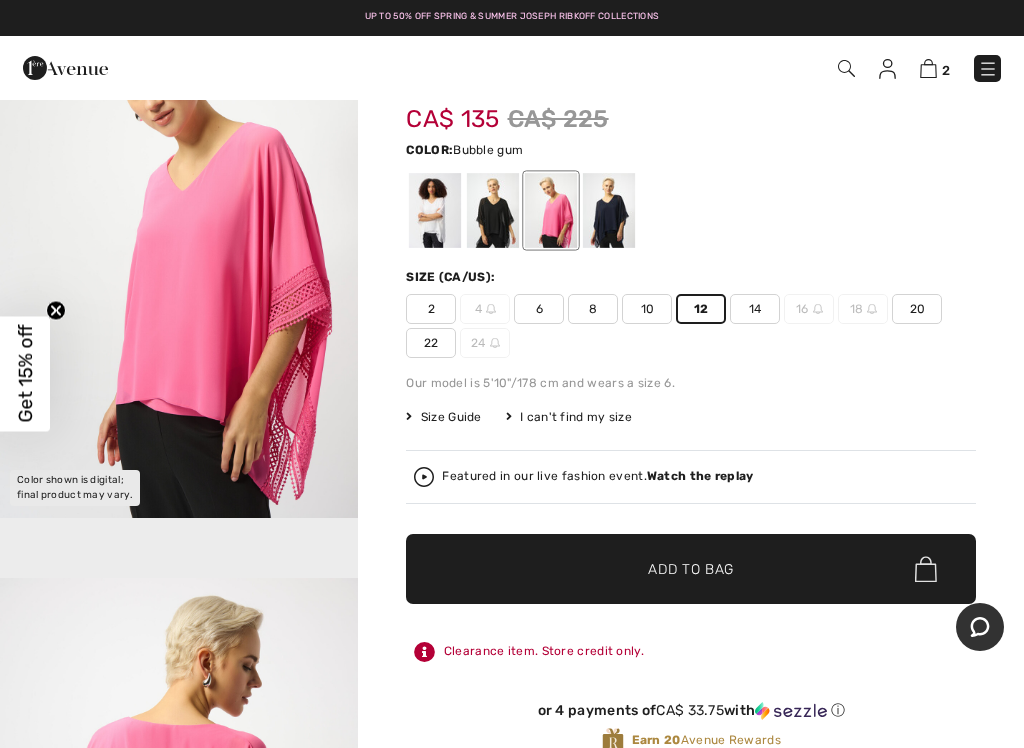 click at bounding box center (928, 68) 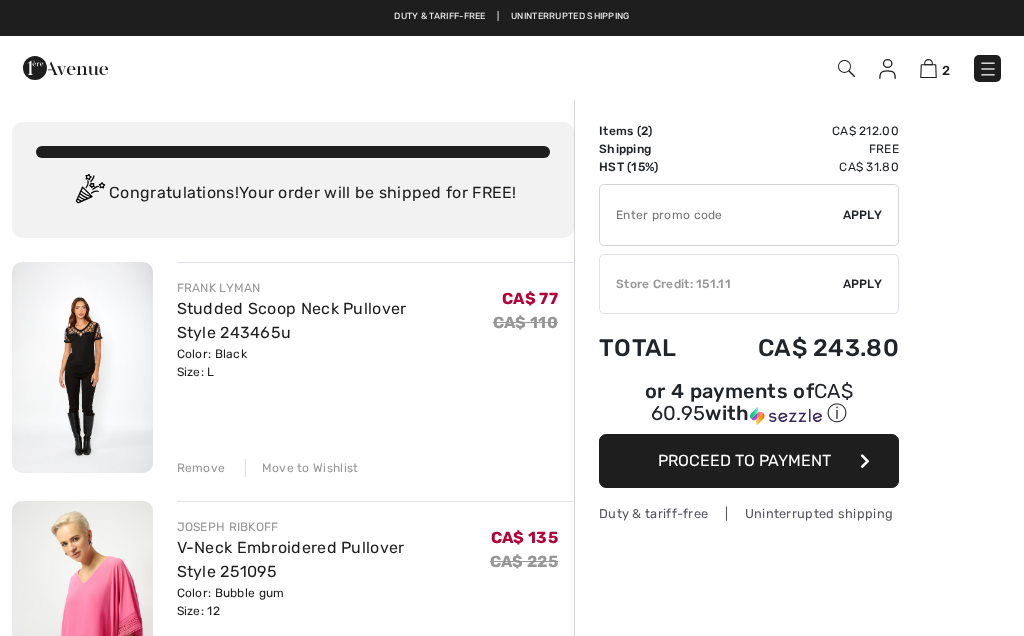 scroll, scrollTop: 0, scrollLeft: 0, axis: both 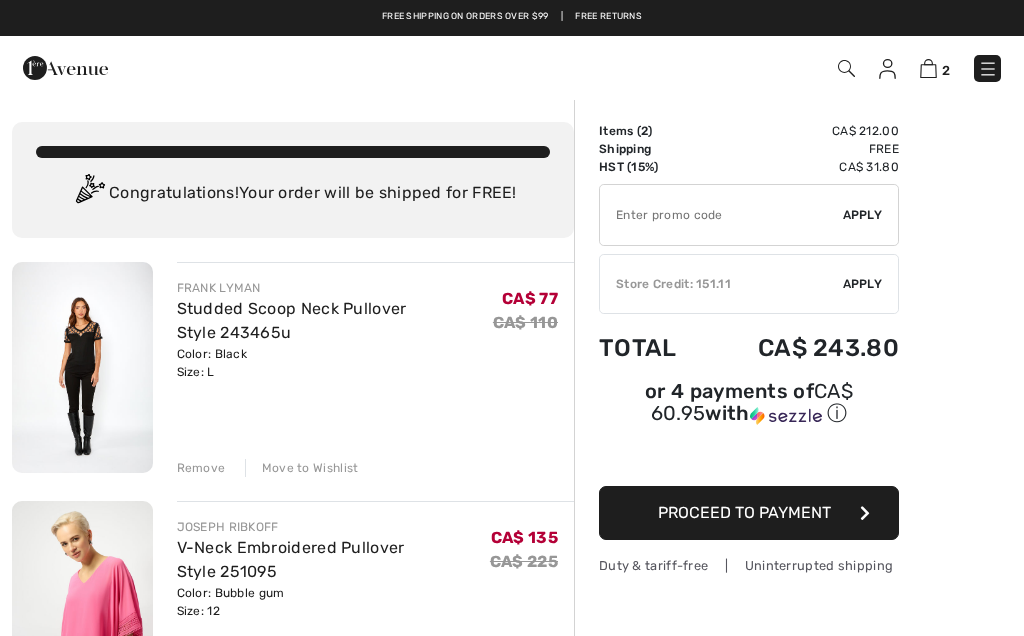 click at bounding box center [721, 215] 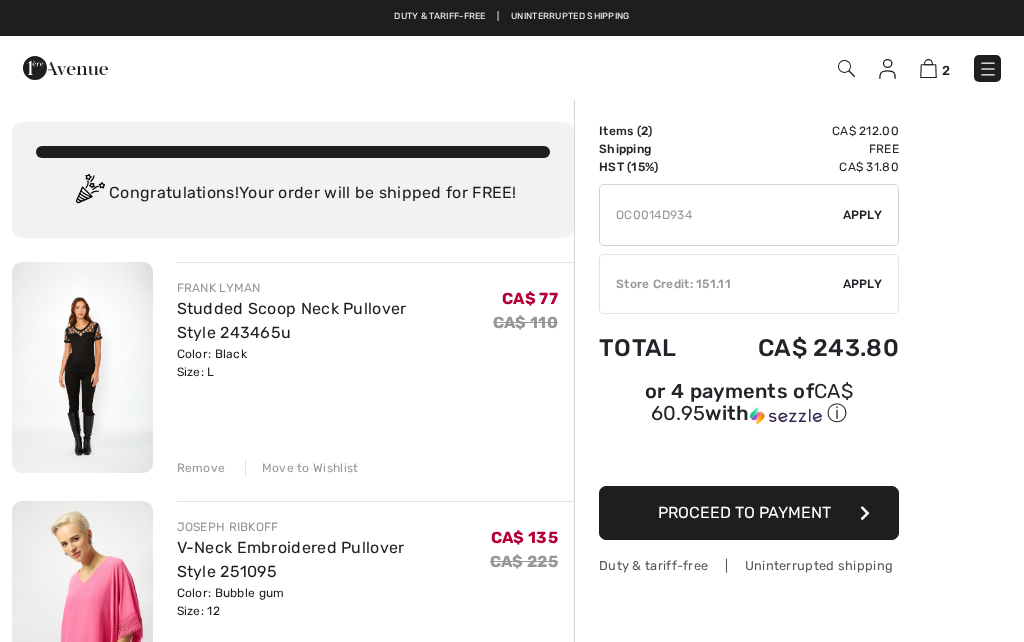 type on "OC0014D934" 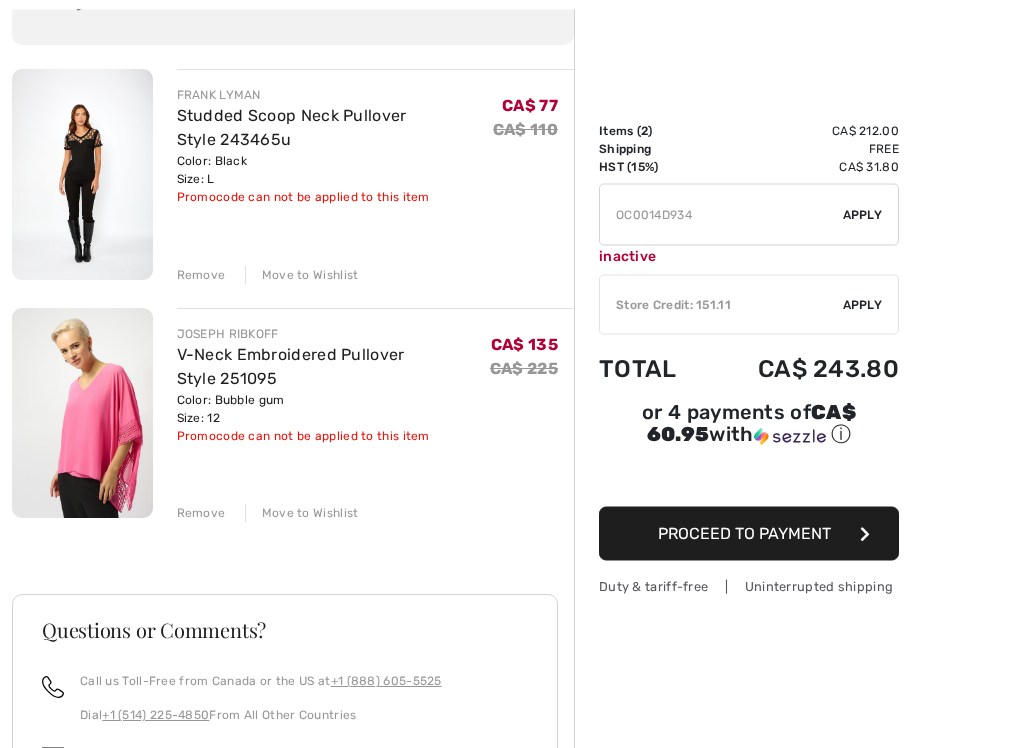 scroll, scrollTop: 193, scrollLeft: 0, axis: vertical 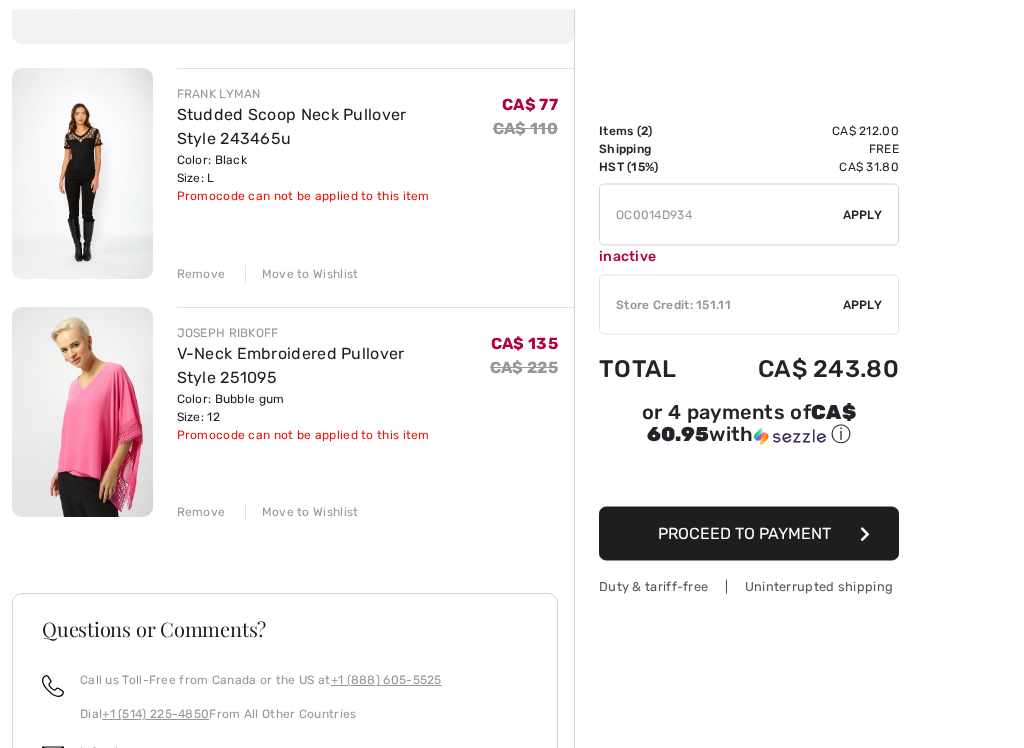 click on "Remove" at bounding box center (201, 513) 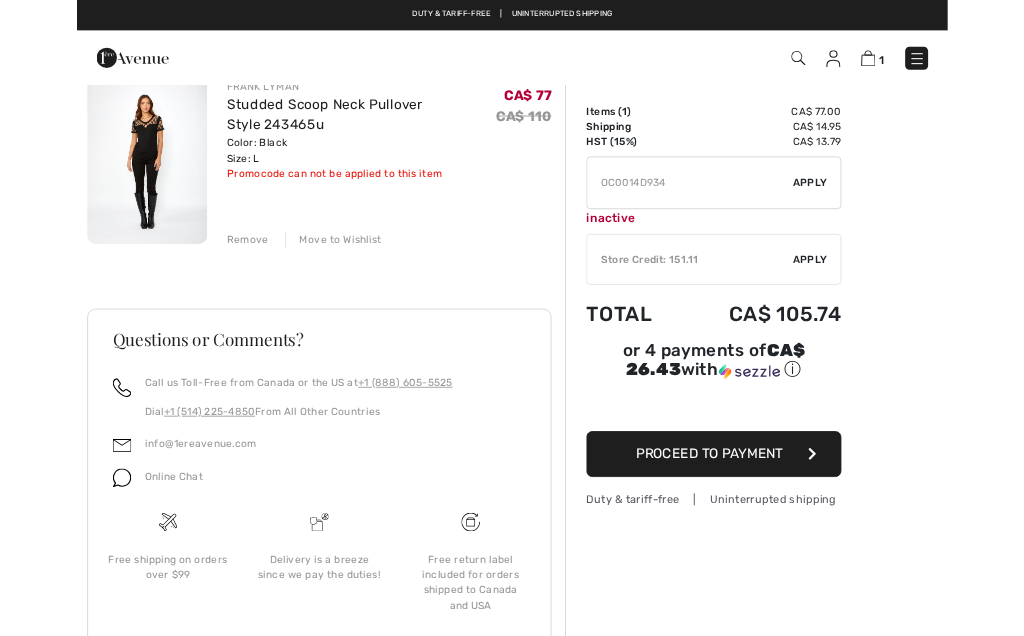 scroll, scrollTop: 0, scrollLeft: 0, axis: both 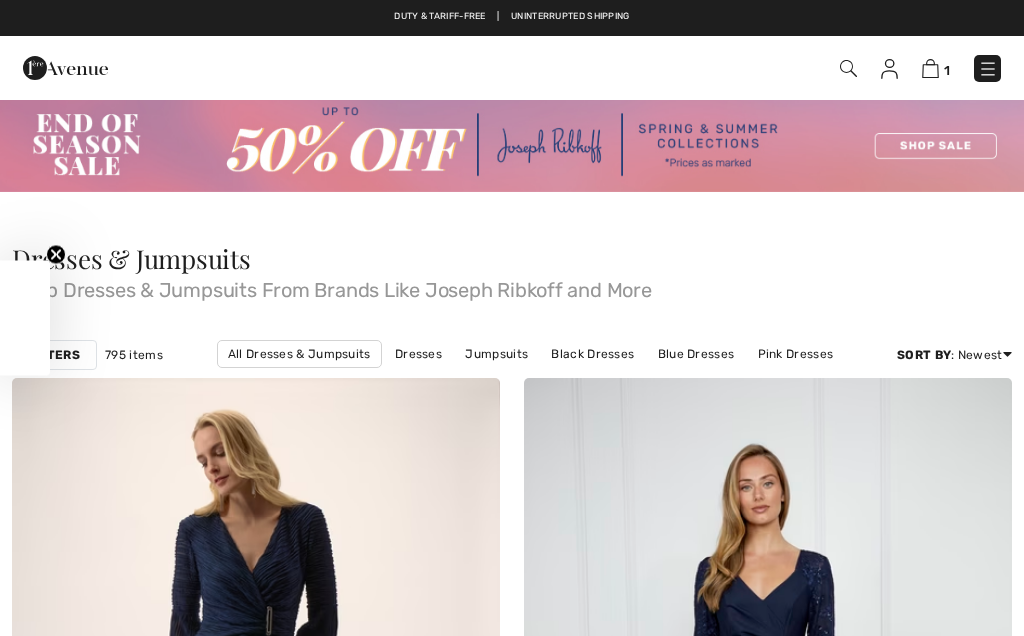 checkbox on "true" 